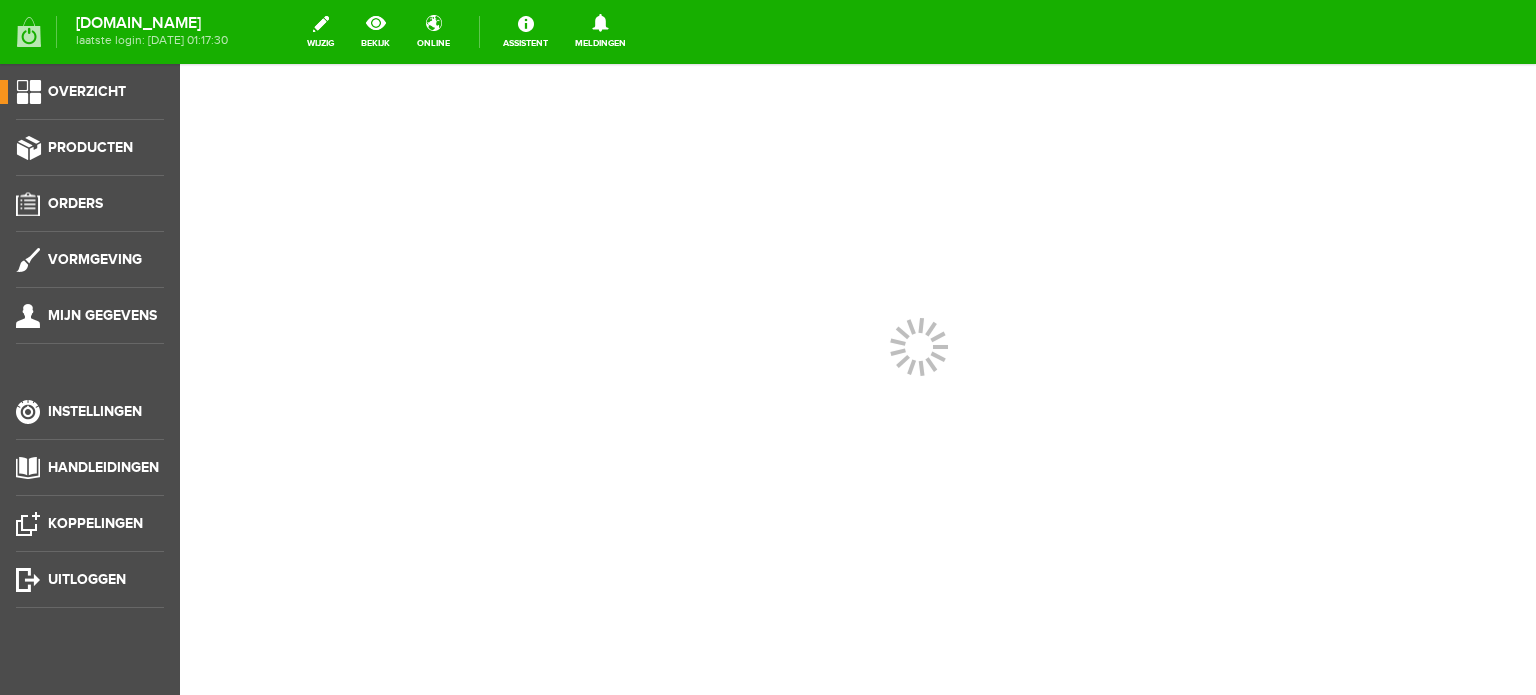 scroll, scrollTop: 0, scrollLeft: 0, axis: both 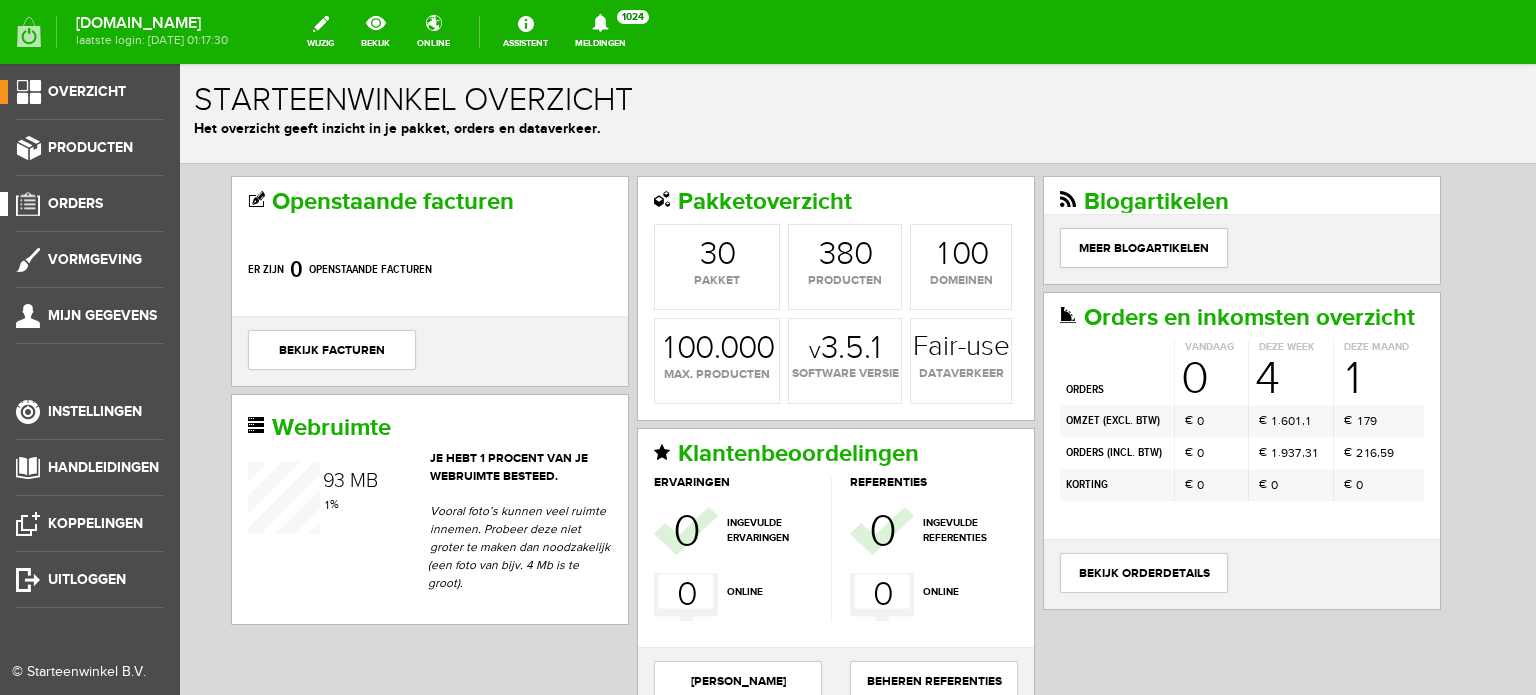 click on "Orders" at bounding box center (75, 203) 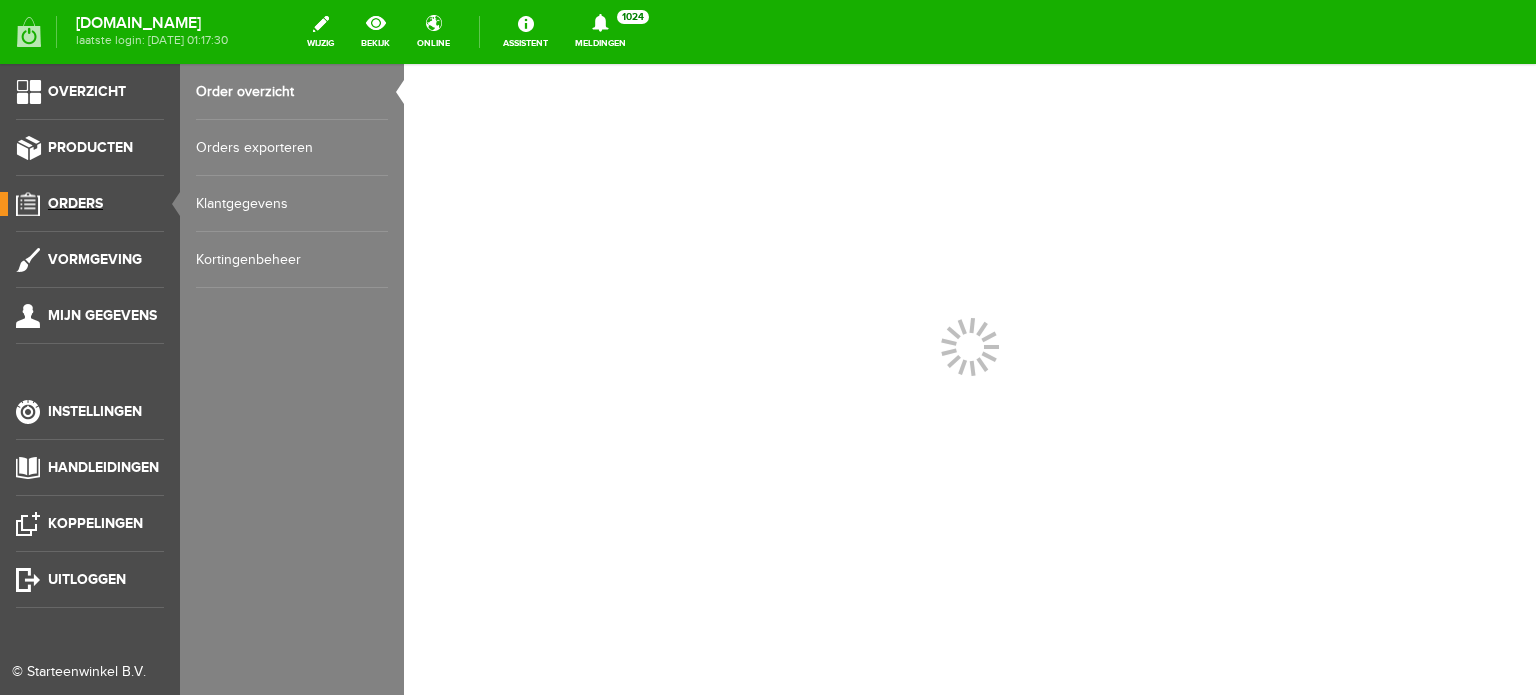 scroll, scrollTop: 0, scrollLeft: 0, axis: both 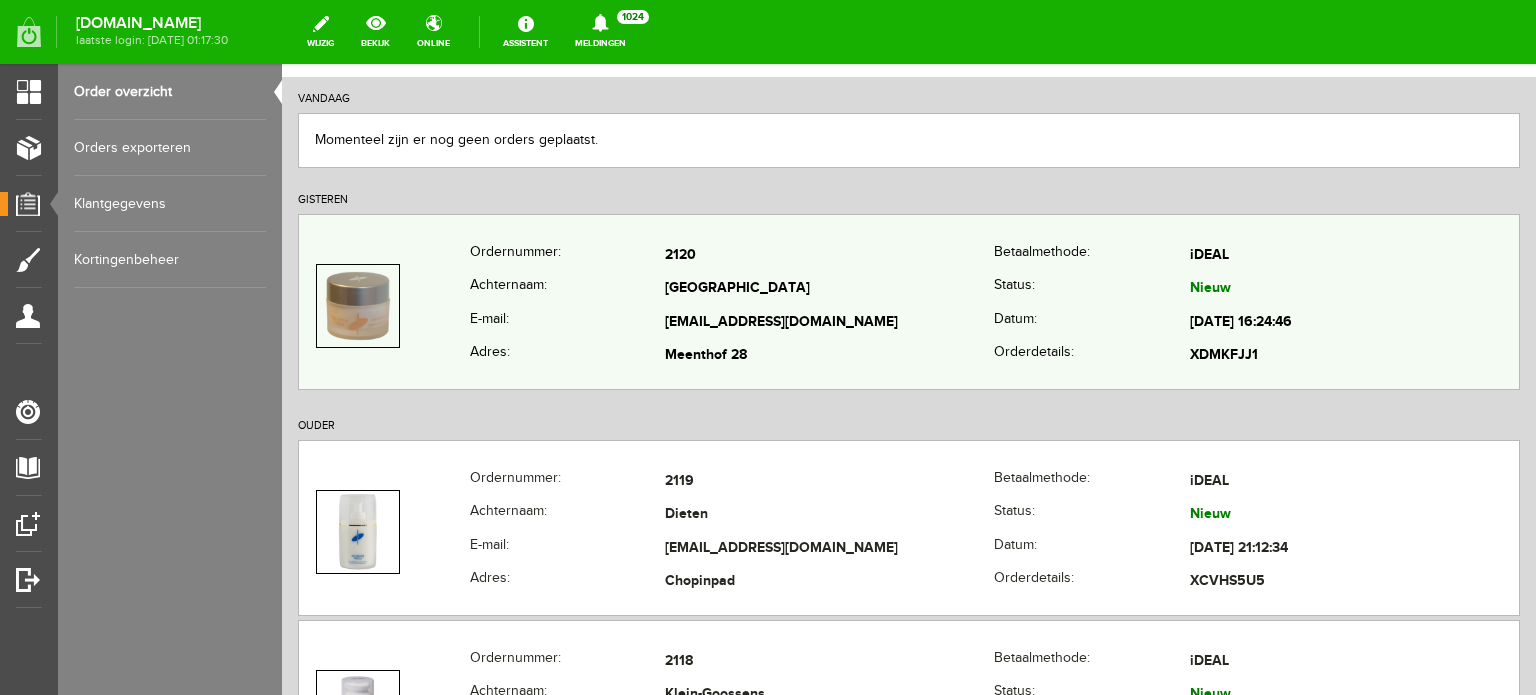 click on "[GEOGRAPHIC_DATA]" at bounding box center [829, 290] 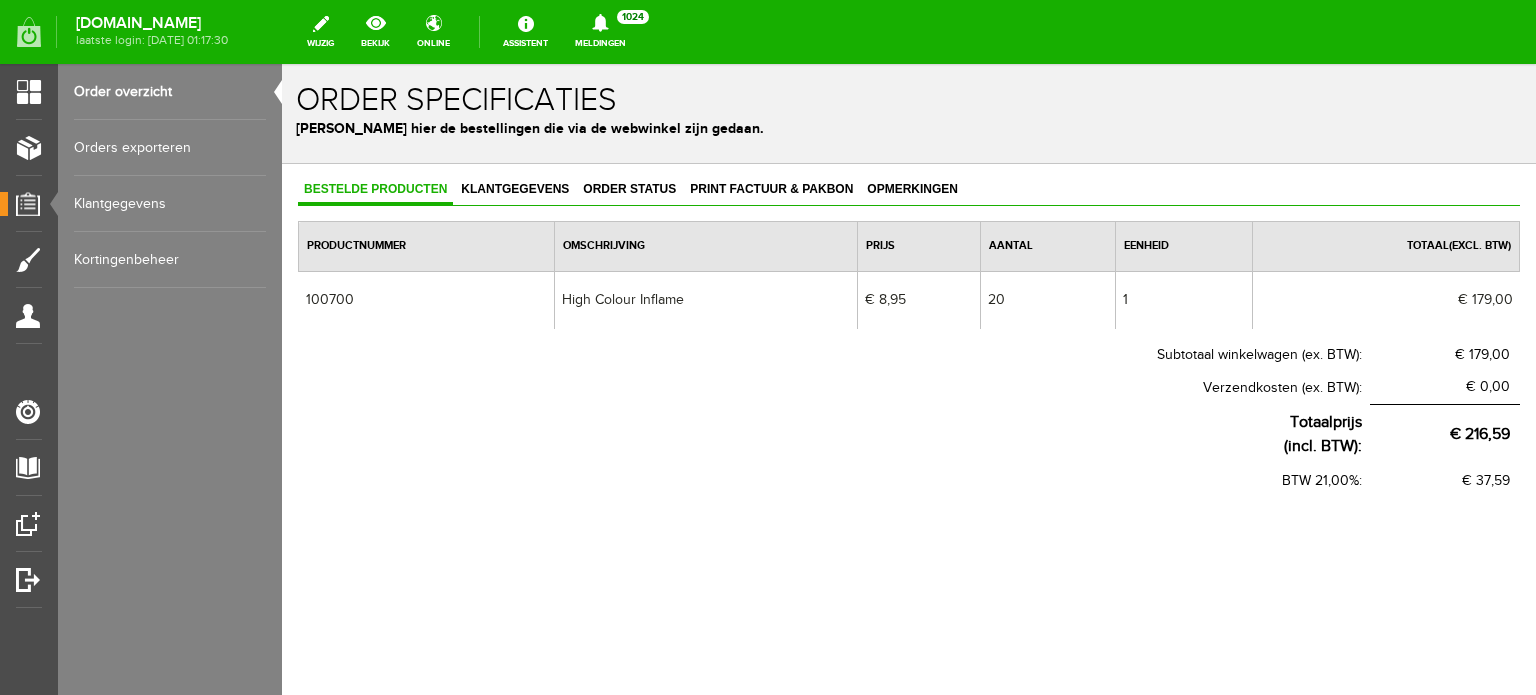 scroll, scrollTop: 0, scrollLeft: 0, axis: both 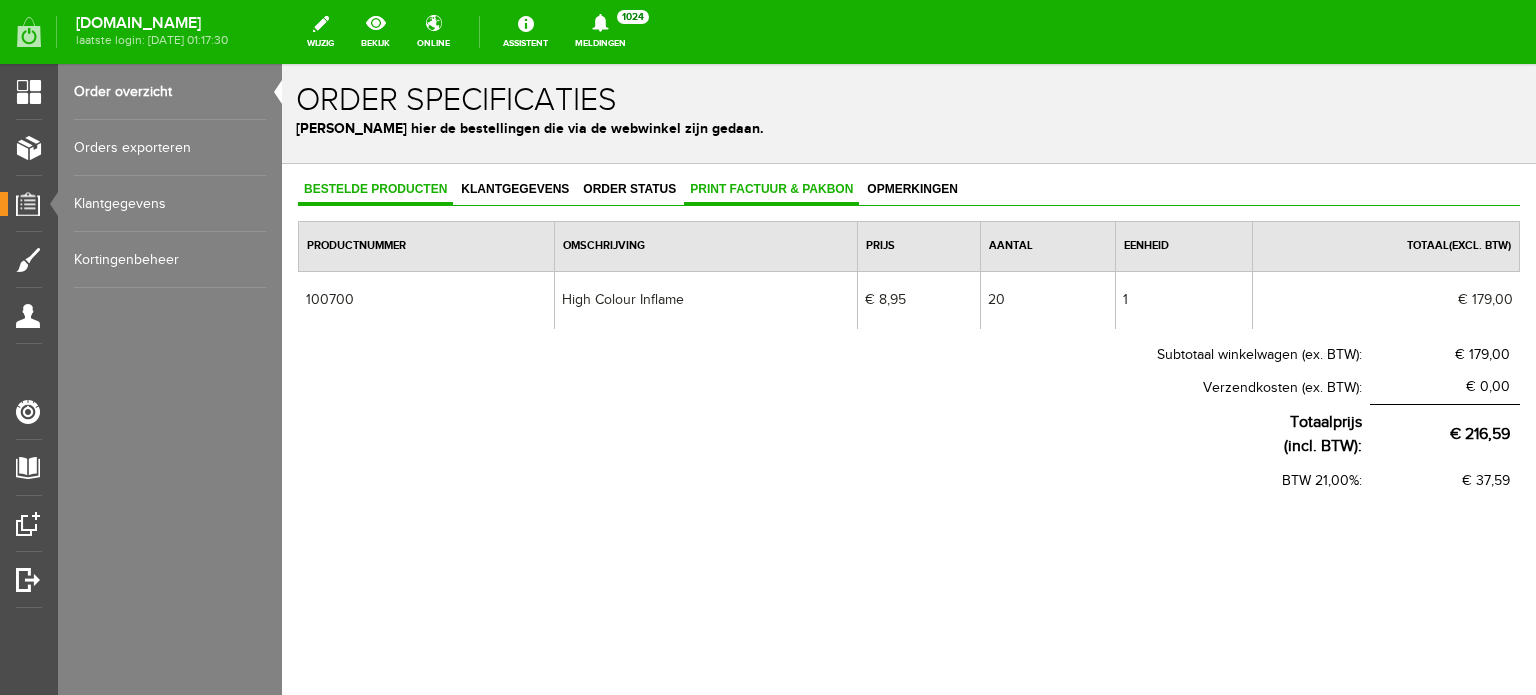 click on "Print factuur & pakbon" at bounding box center [771, 189] 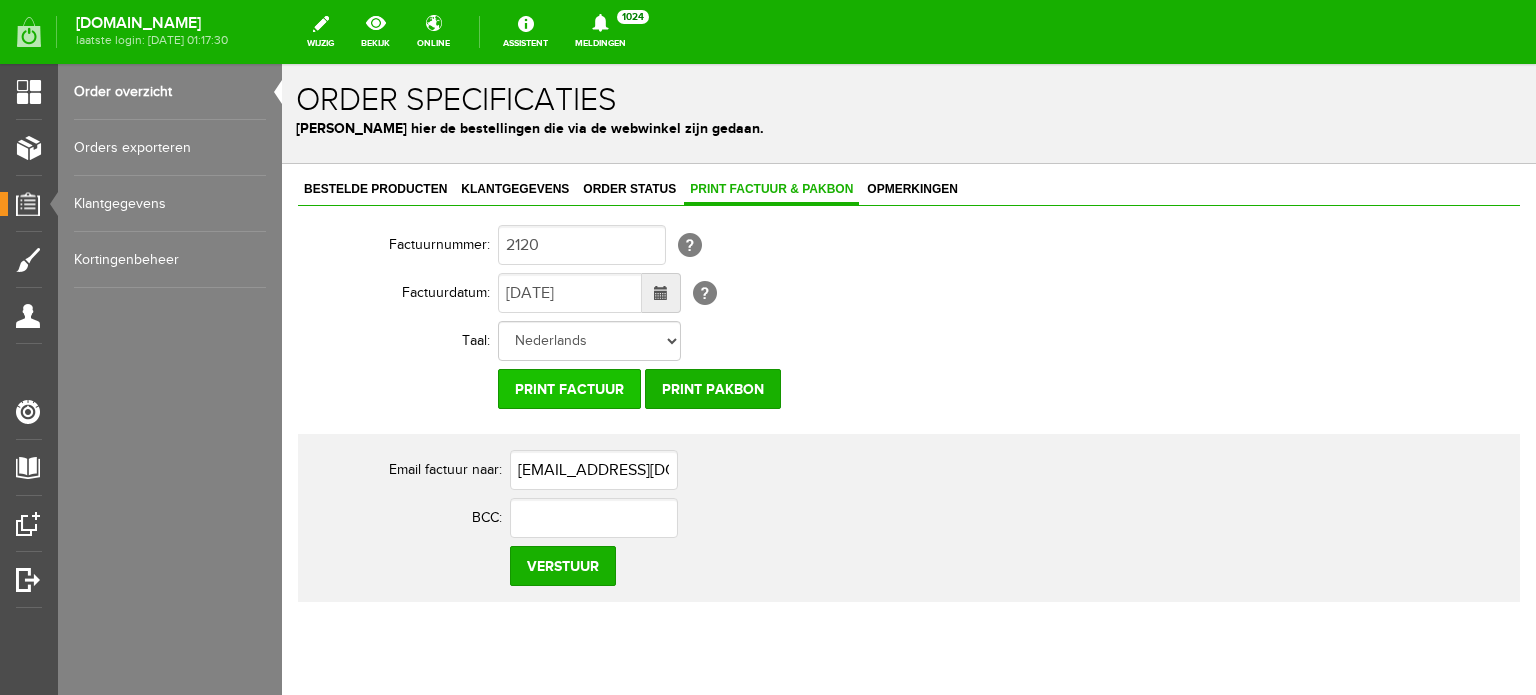 click on "Print factuur" at bounding box center (569, 389) 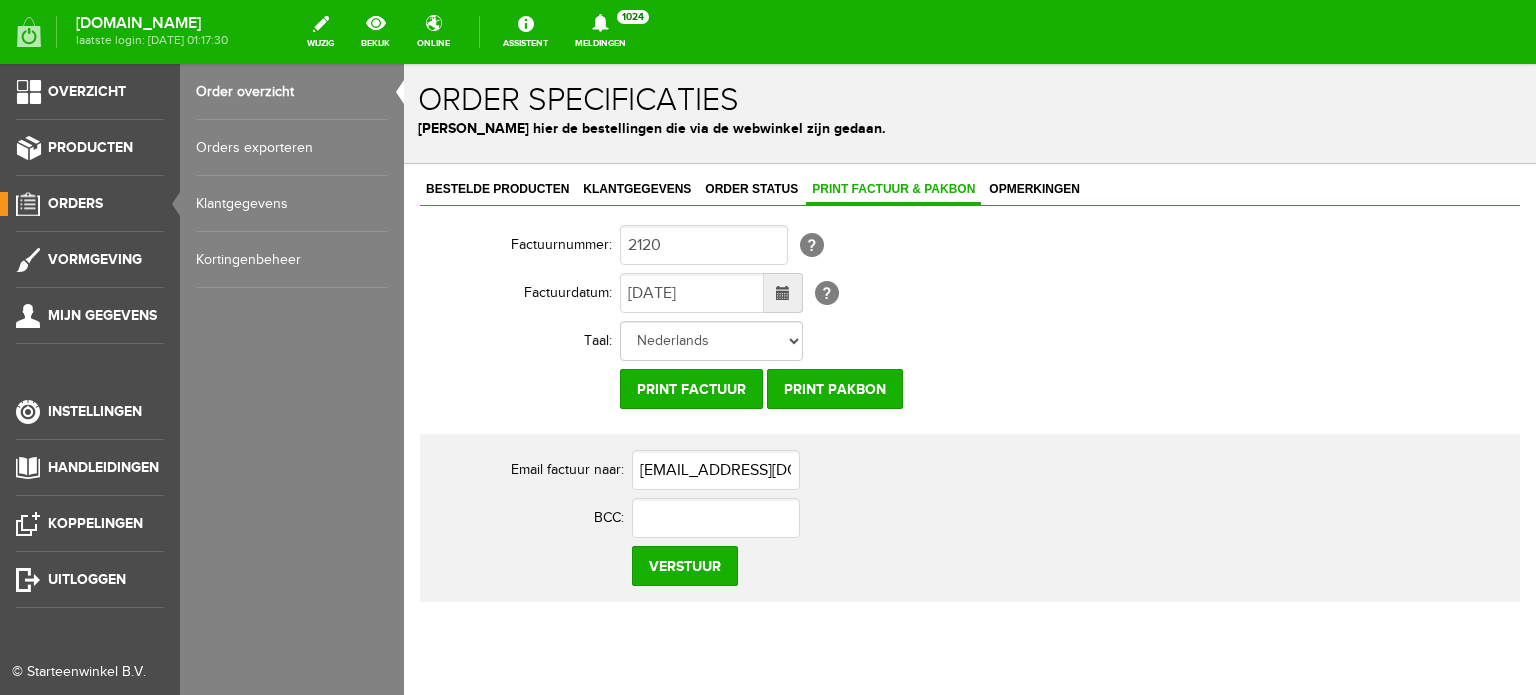 click on "Orders" at bounding box center [75, 203] 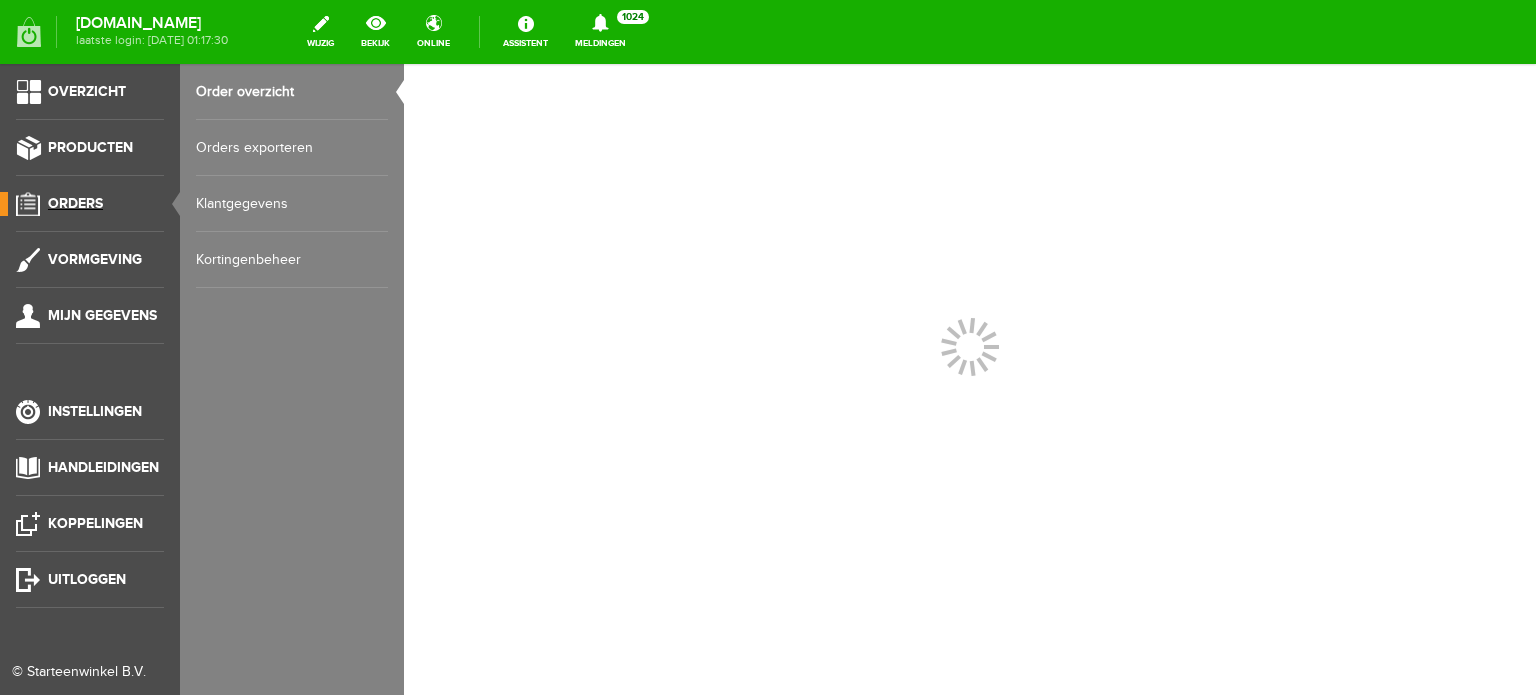 scroll, scrollTop: 0, scrollLeft: 0, axis: both 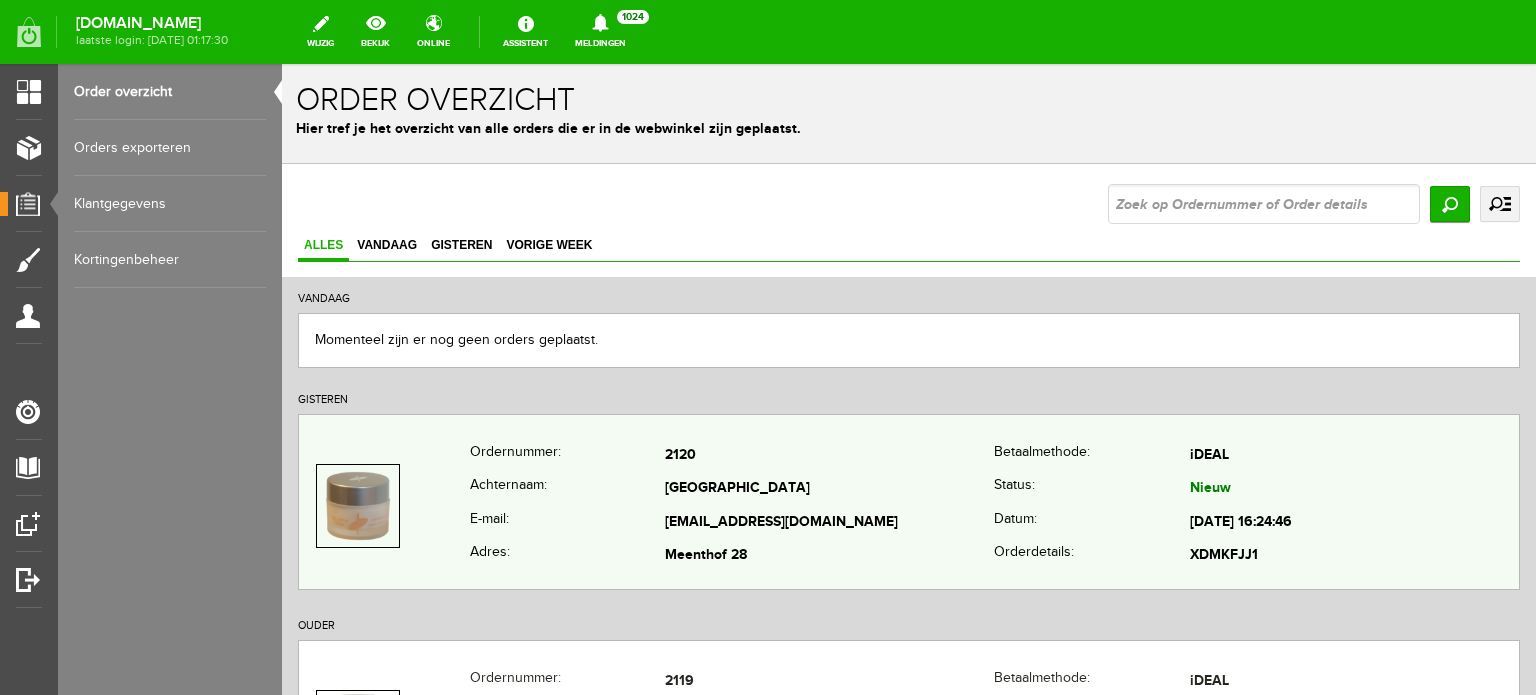 click on "[EMAIL_ADDRESS][DOMAIN_NAME]" at bounding box center (829, 523) 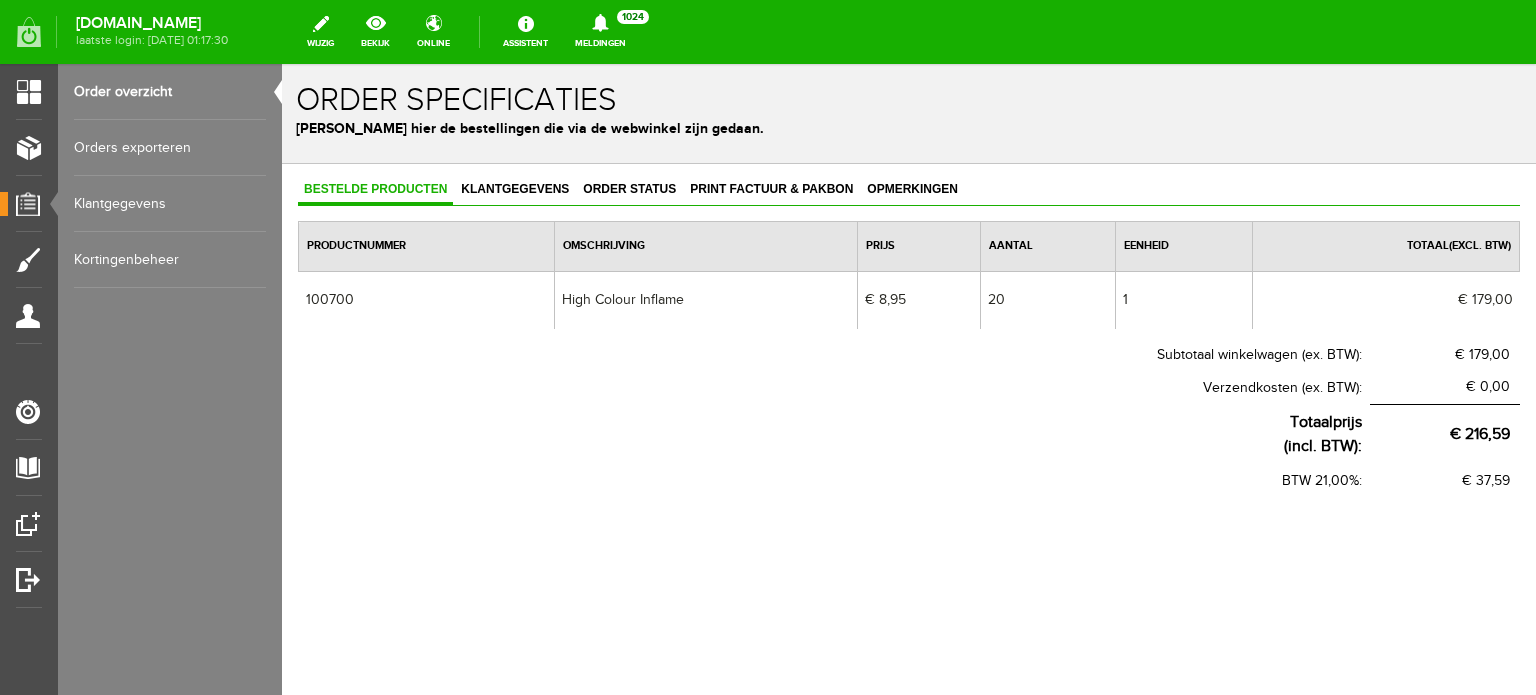 scroll, scrollTop: 0, scrollLeft: 0, axis: both 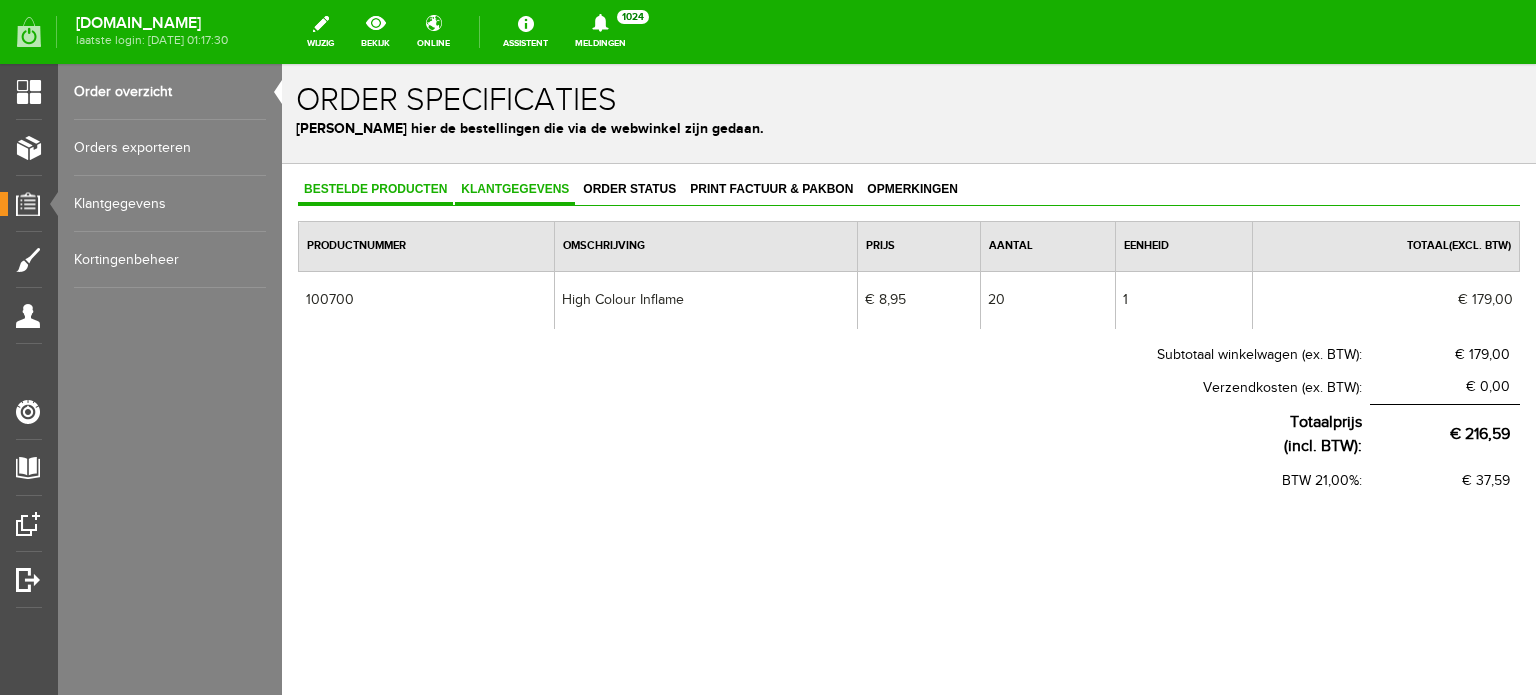 click on "Klantgegevens" at bounding box center (515, 189) 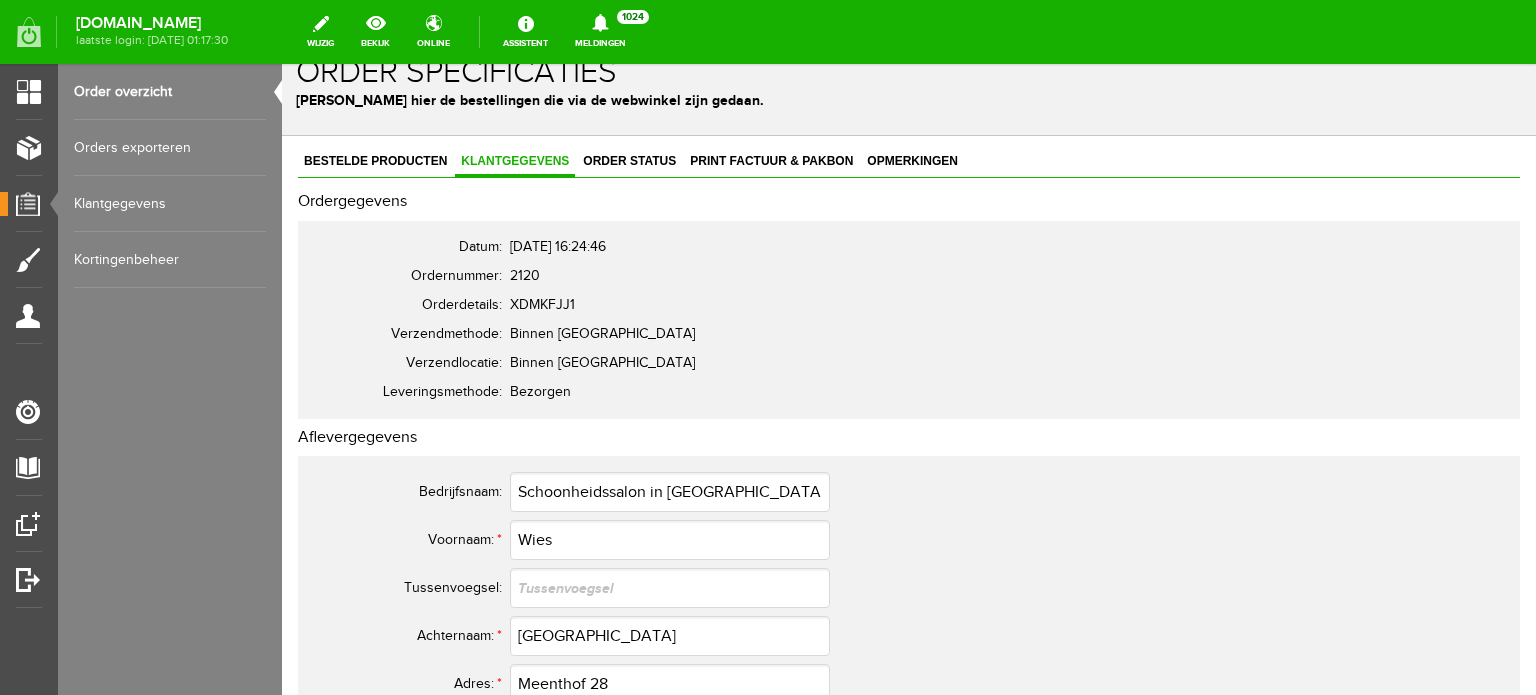 scroll, scrollTop: 0, scrollLeft: 0, axis: both 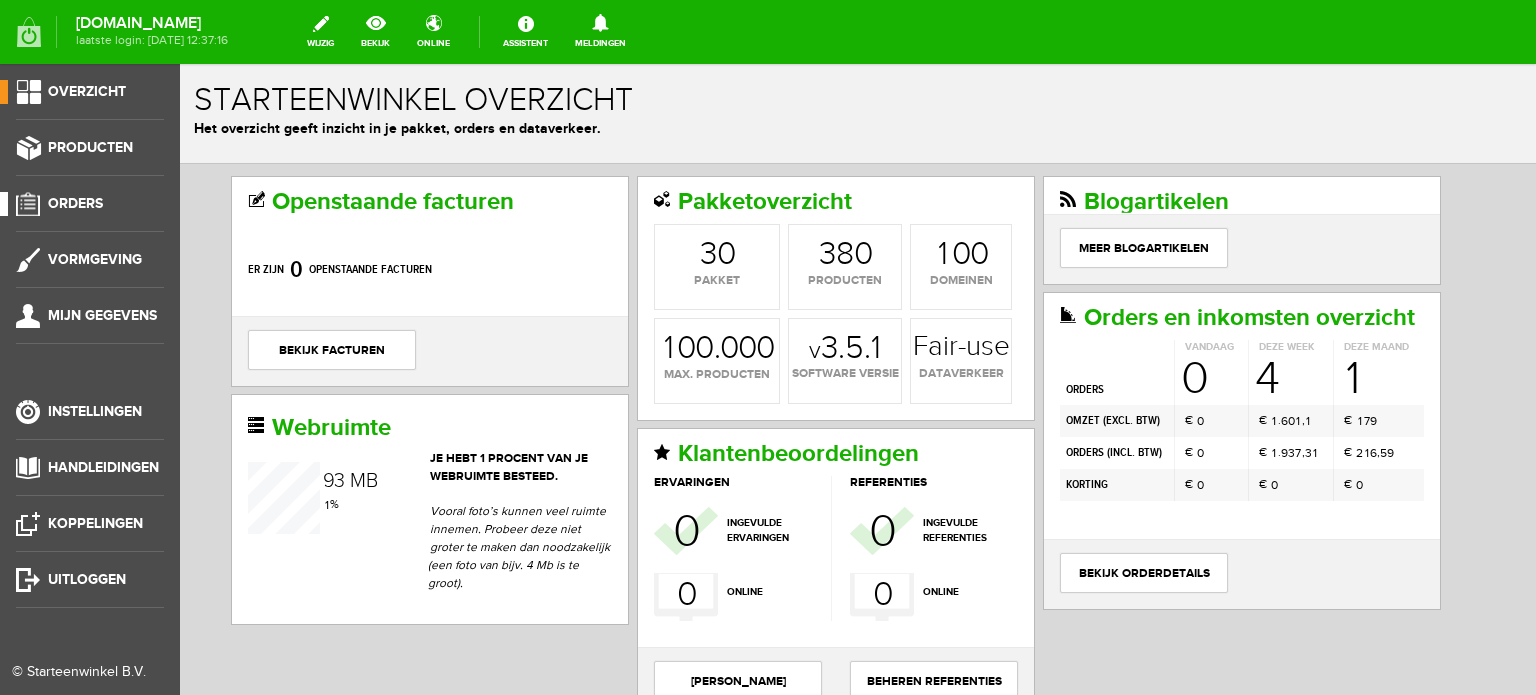 click on "Orders" at bounding box center [75, 203] 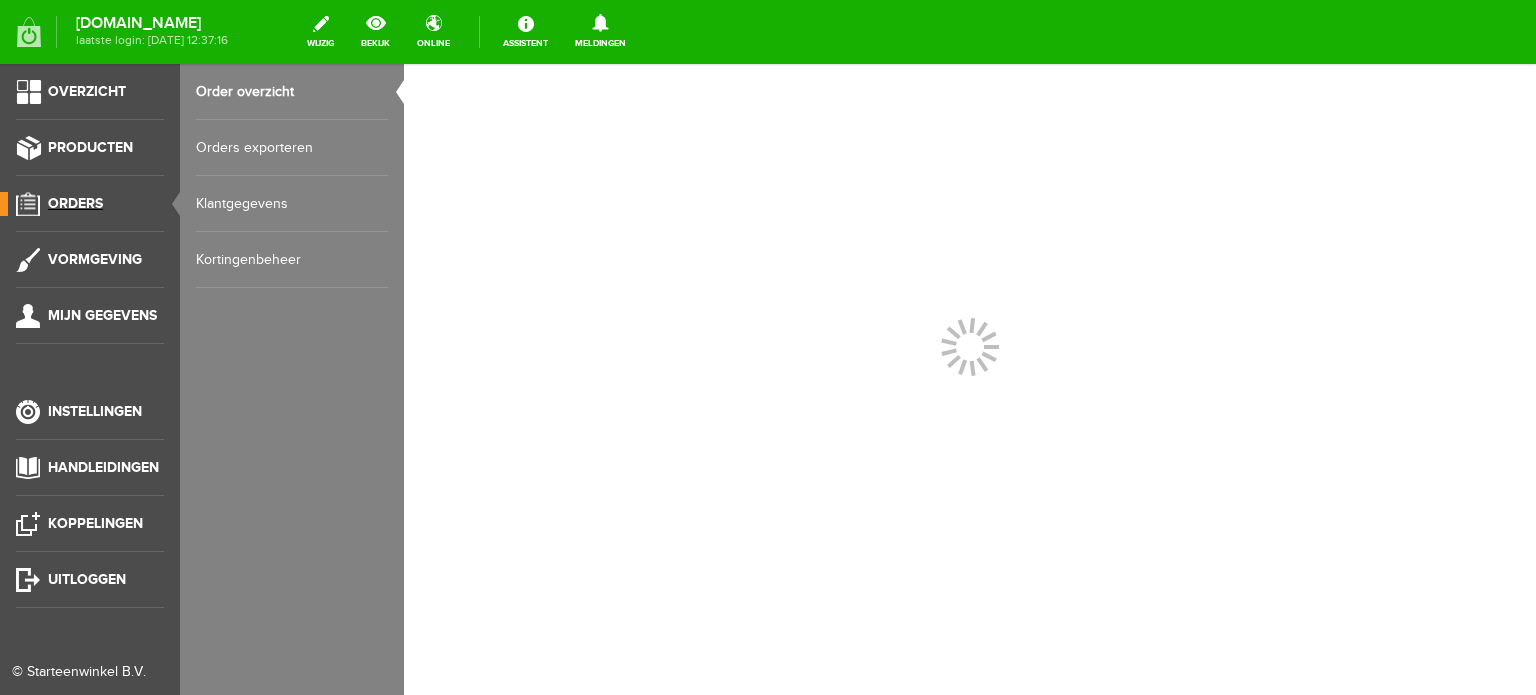 scroll, scrollTop: 0, scrollLeft: 0, axis: both 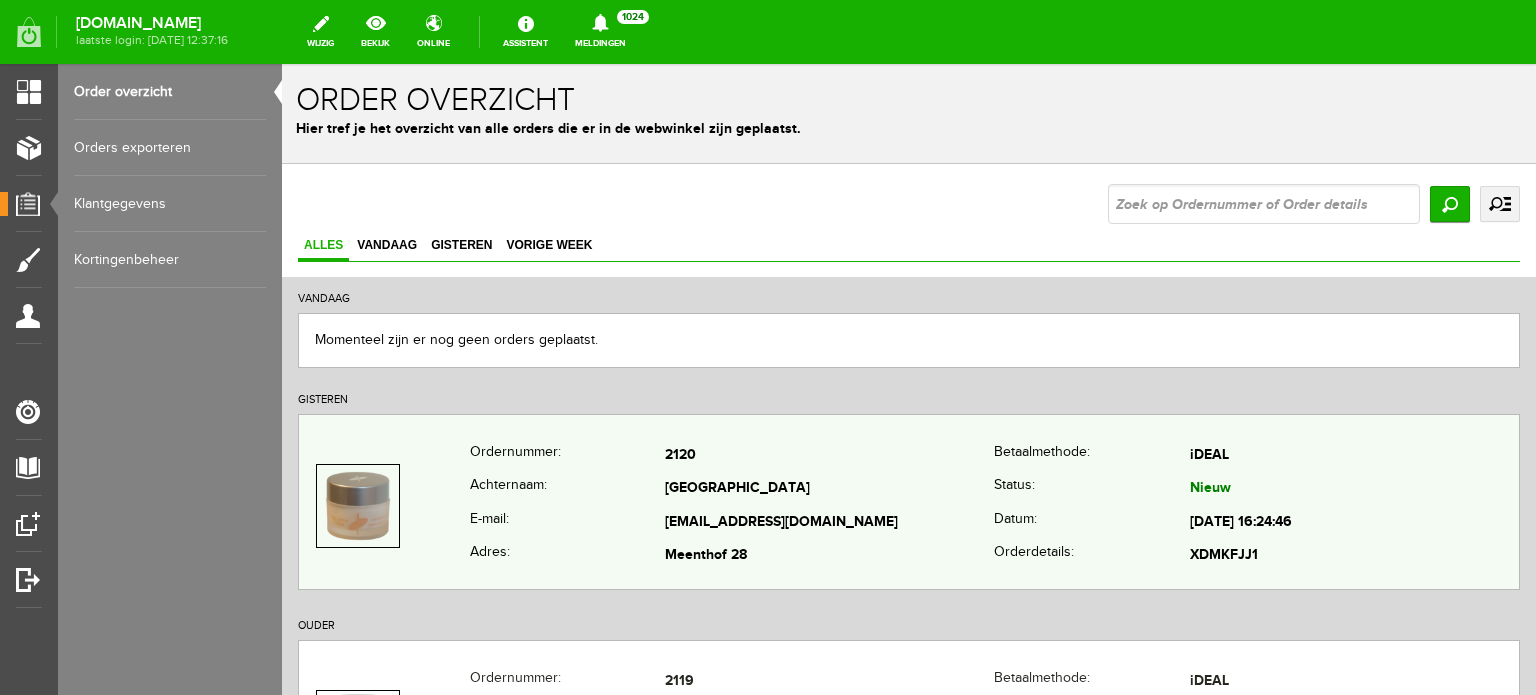 click on "[GEOGRAPHIC_DATA]" at bounding box center (829, 490) 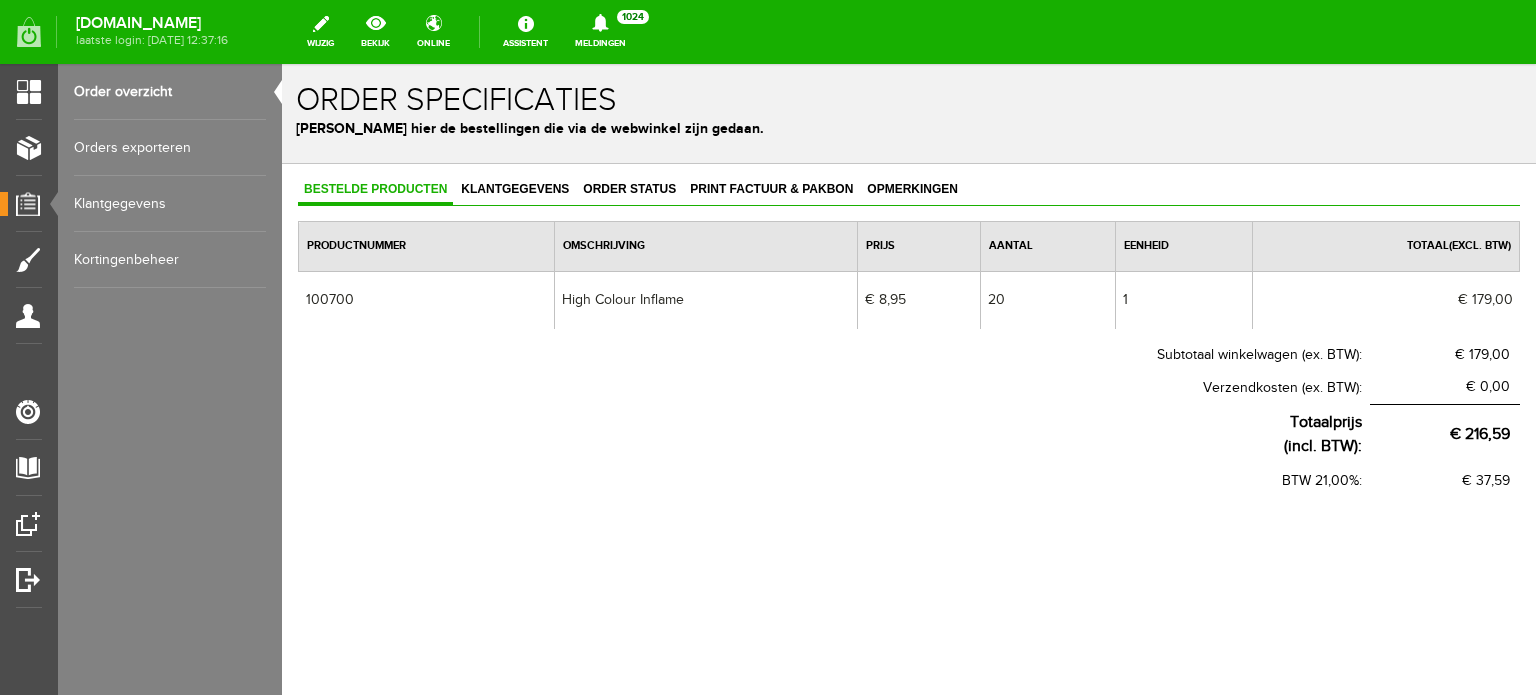 scroll, scrollTop: 0, scrollLeft: 0, axis: both 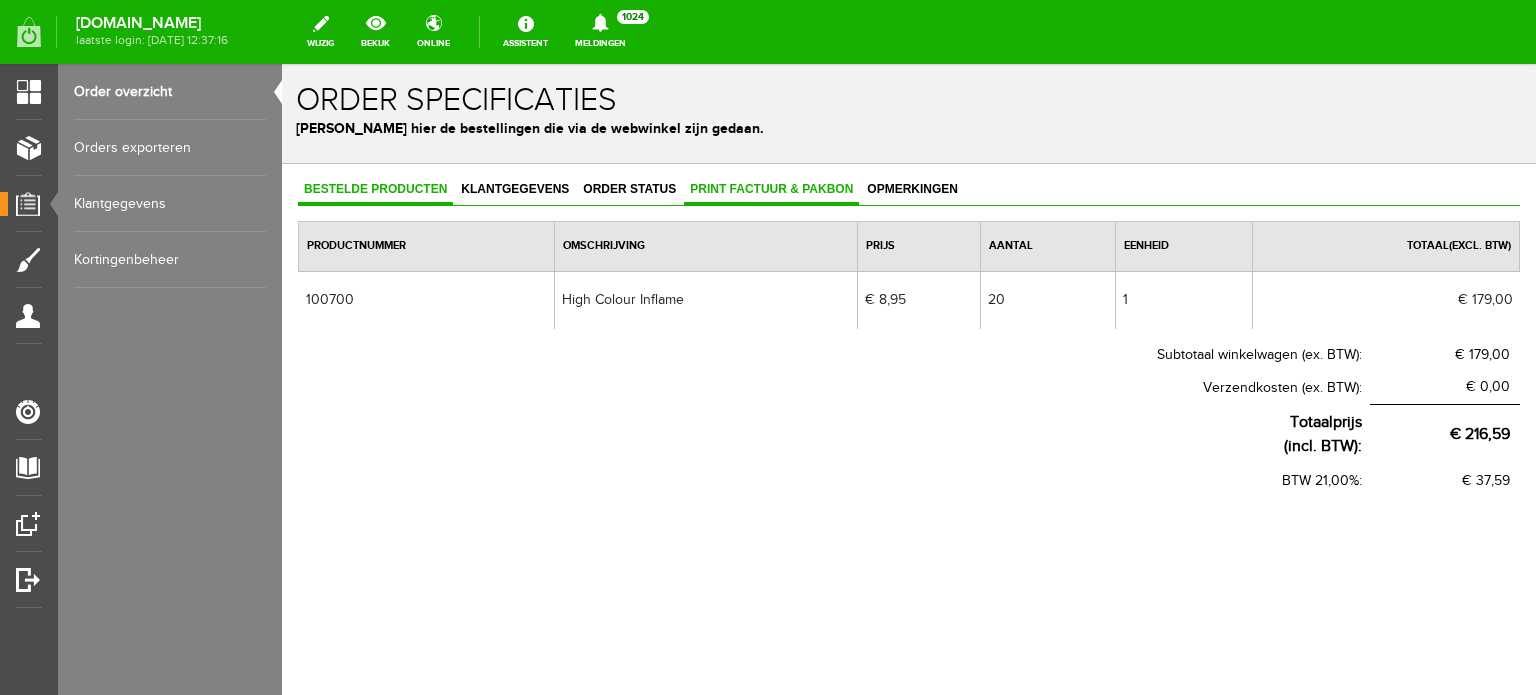 click on "Print factuur & pakbon" at bounding box center (771, 189) 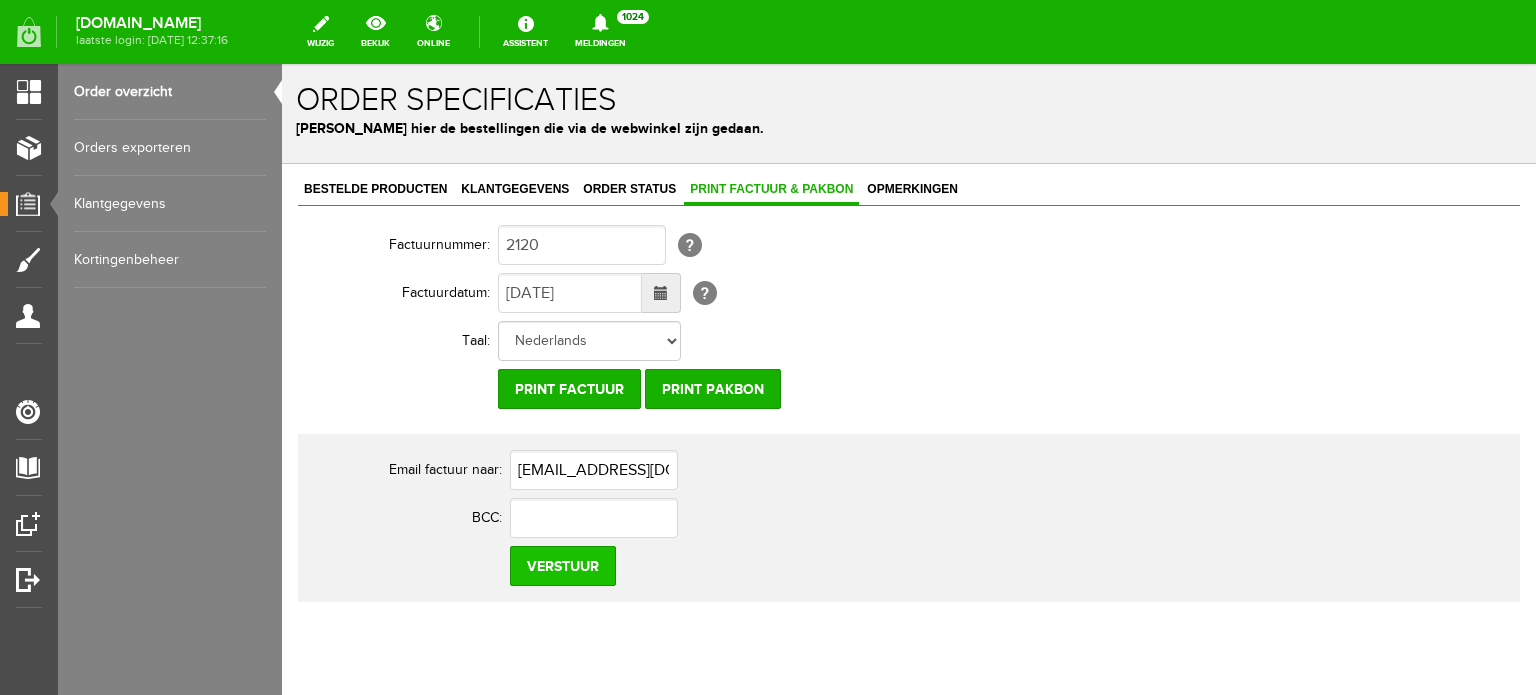click on "Verstuur" at bounding box center (563, 566) 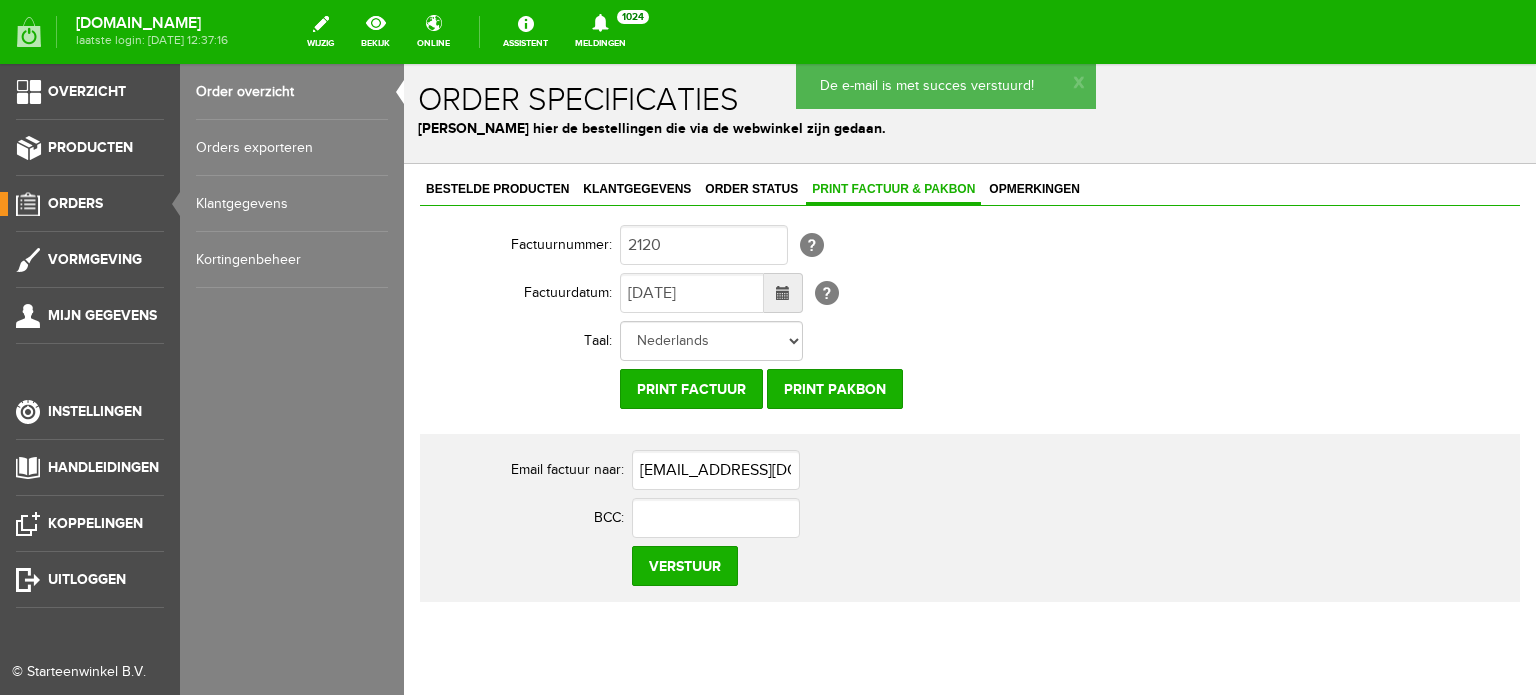 click on "Orders" at bounding box center [75, 203] 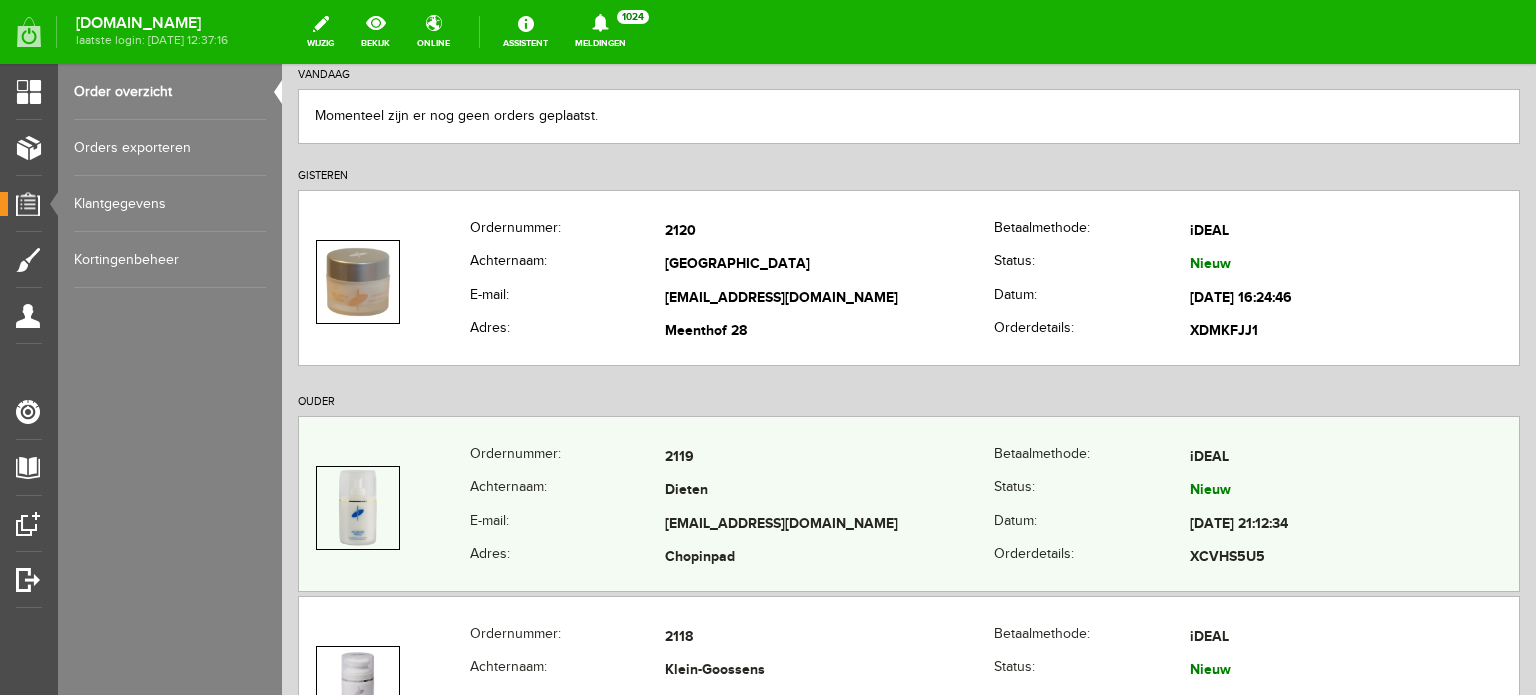 scroll, scrollTop: 300, scrollLeft: 0, axis: vertical 